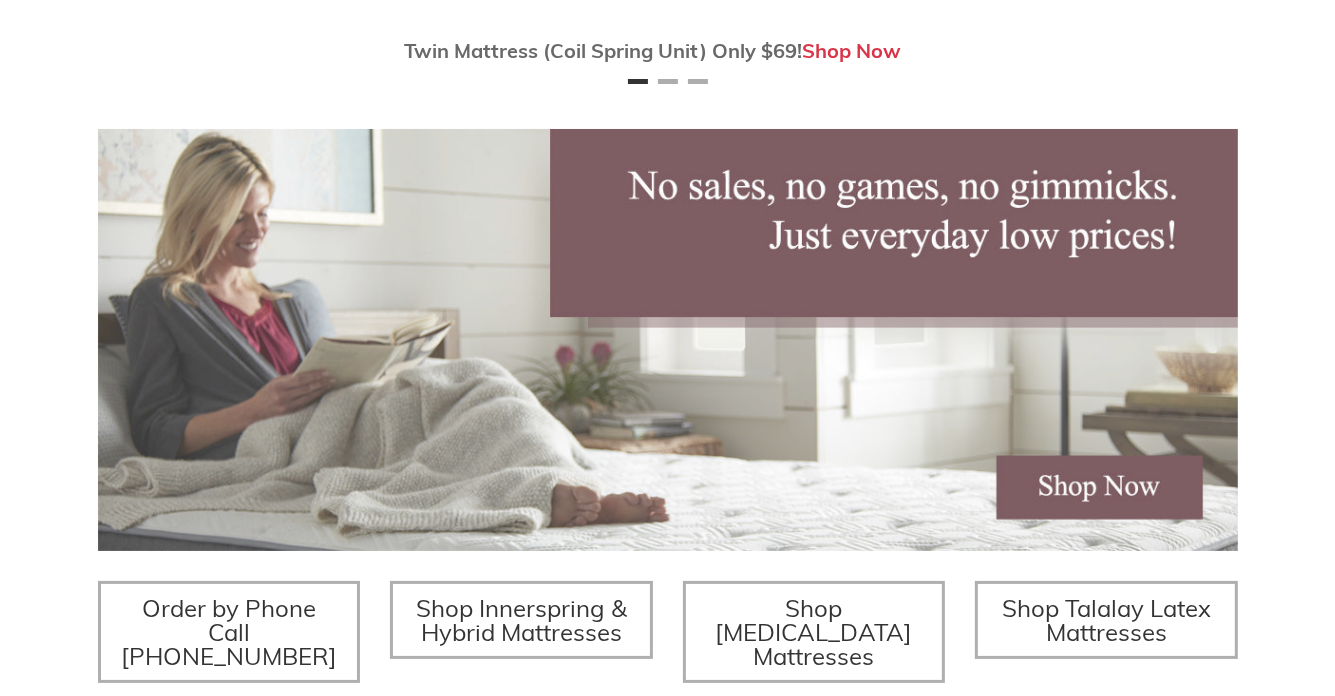 scroll, scrollTop: 300, scrollLeft: 0, axis: vertical 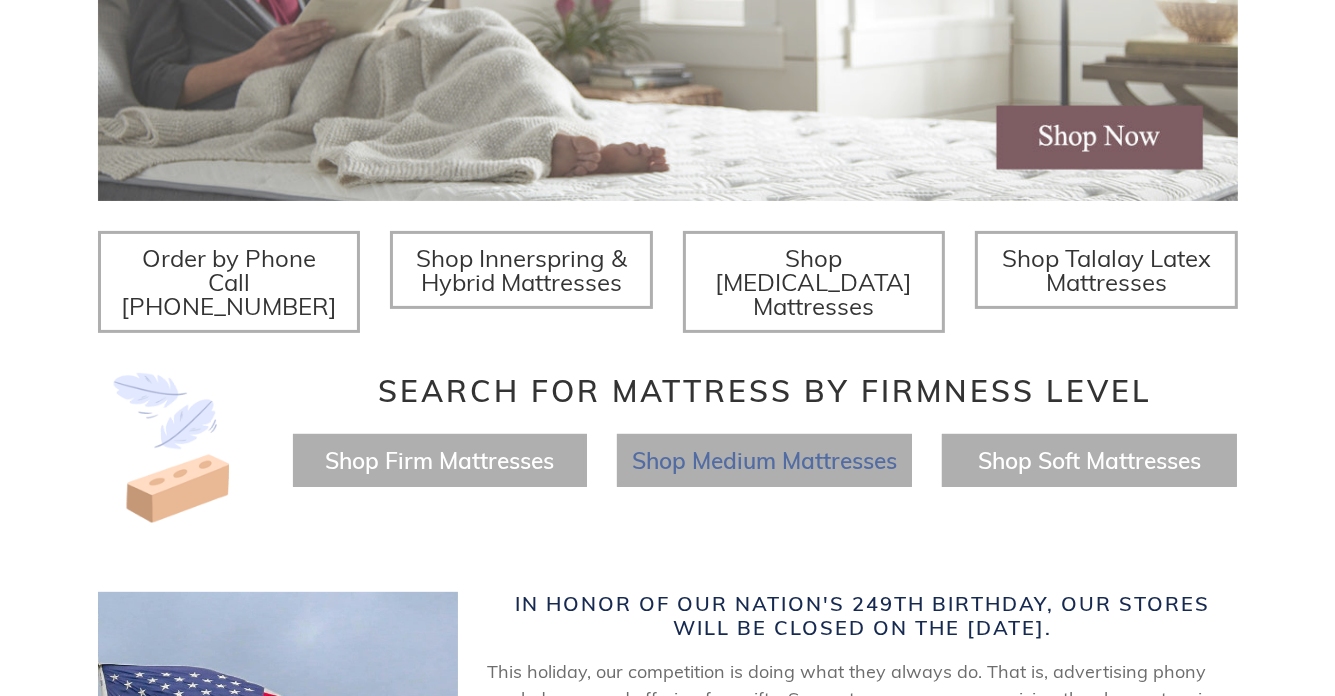 click on "Shop Medium Mattresses" at bounding box center (764, 460) 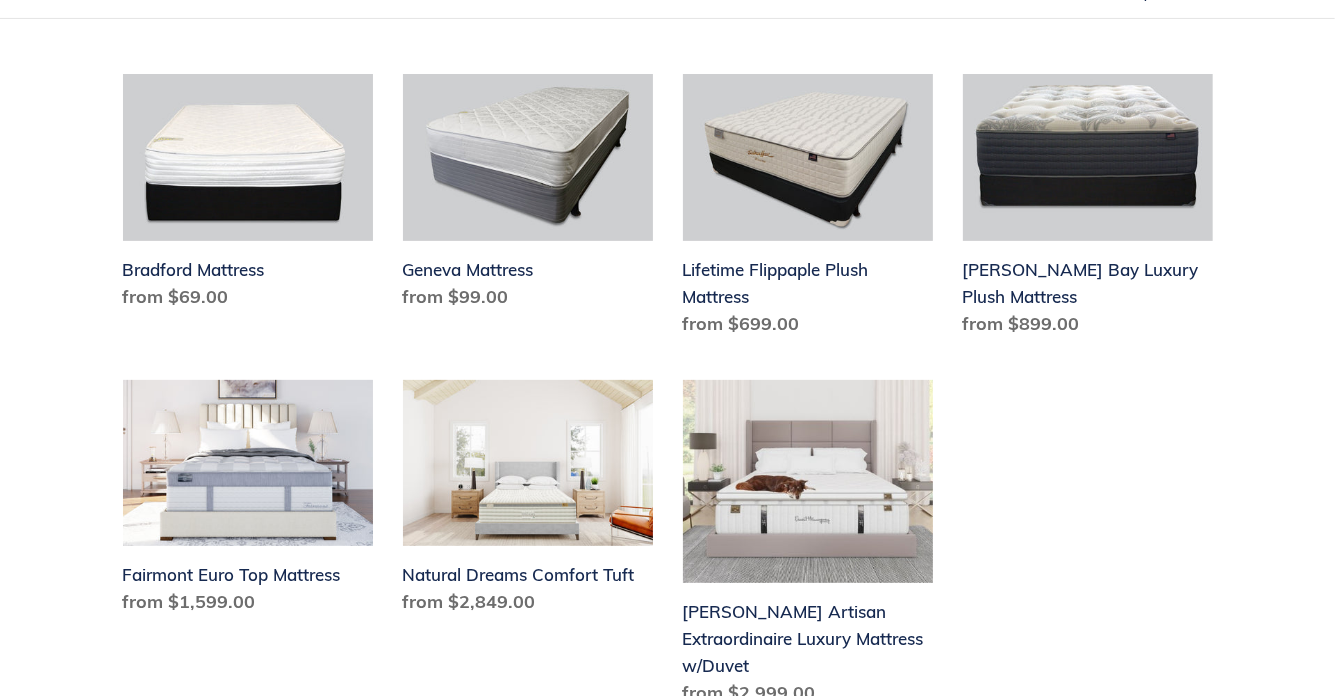 scroll, scrollTop: 463, scrollLeft: 0, axis: vertical 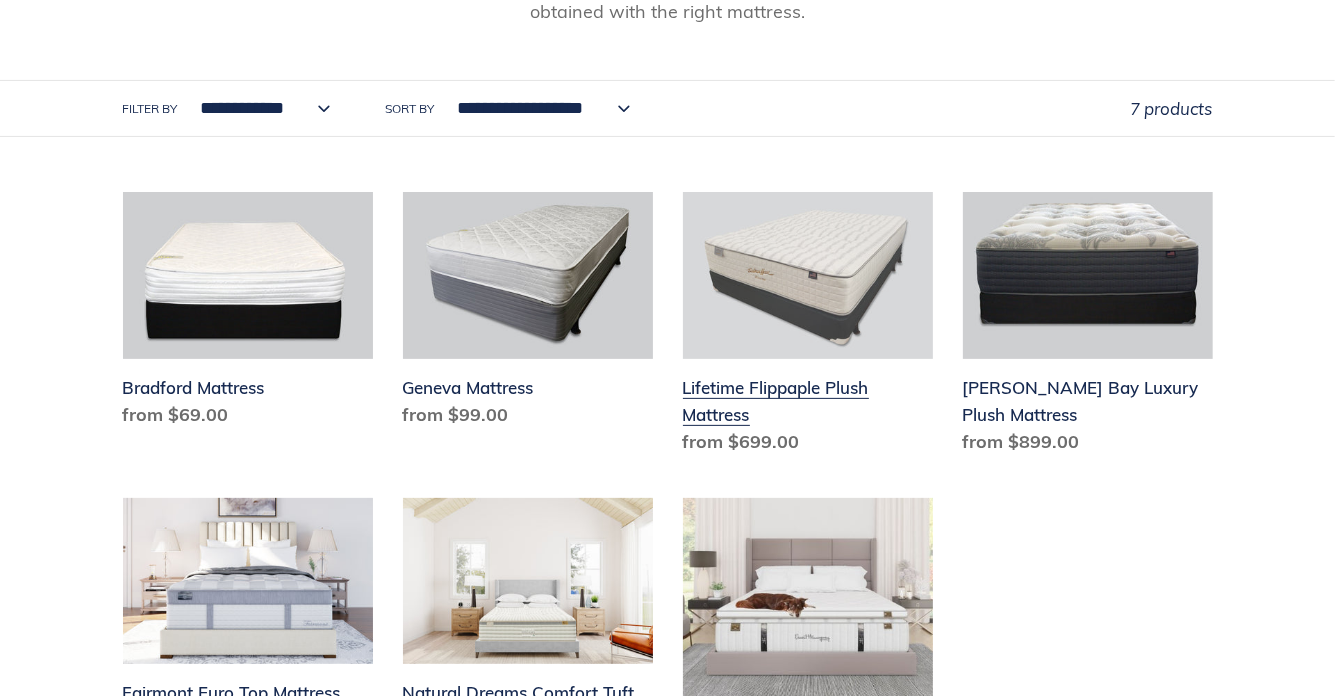 click on "Lifetime Flippaple Plush Mattress" at bounding box center [808, 327] 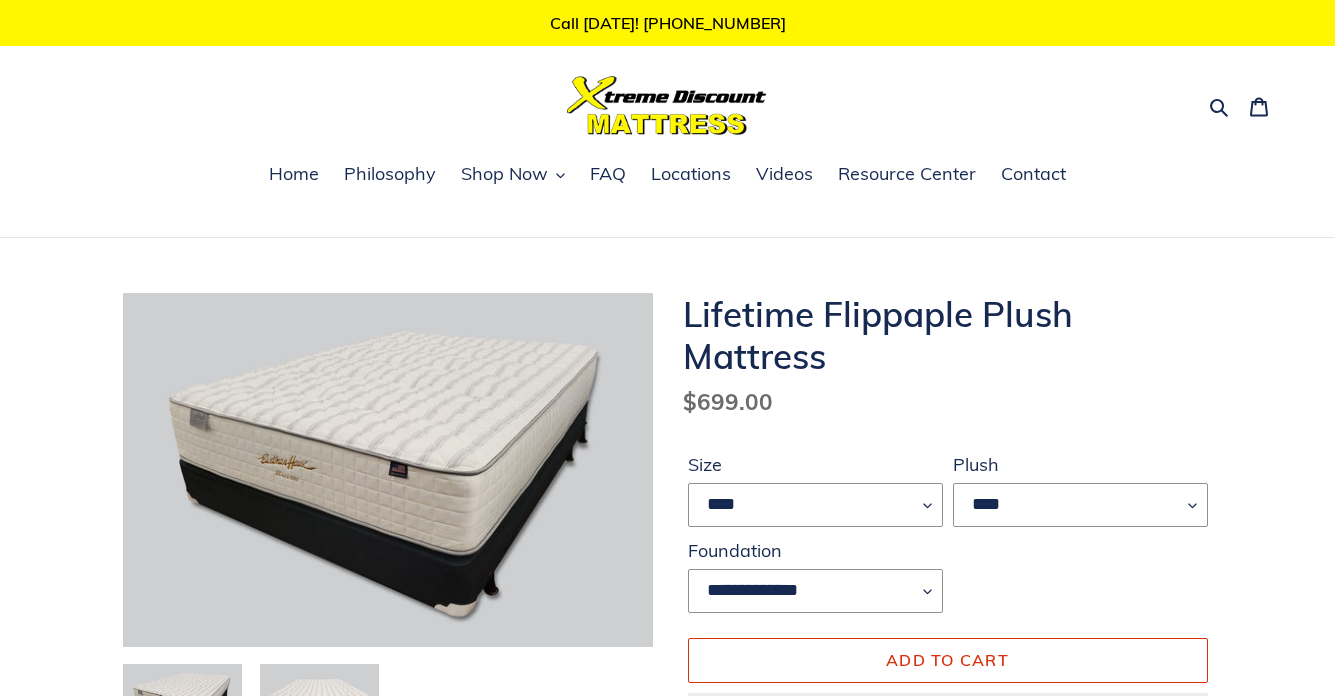 scroll, scrollTop: 0, scrollLeft: 0, axis: both 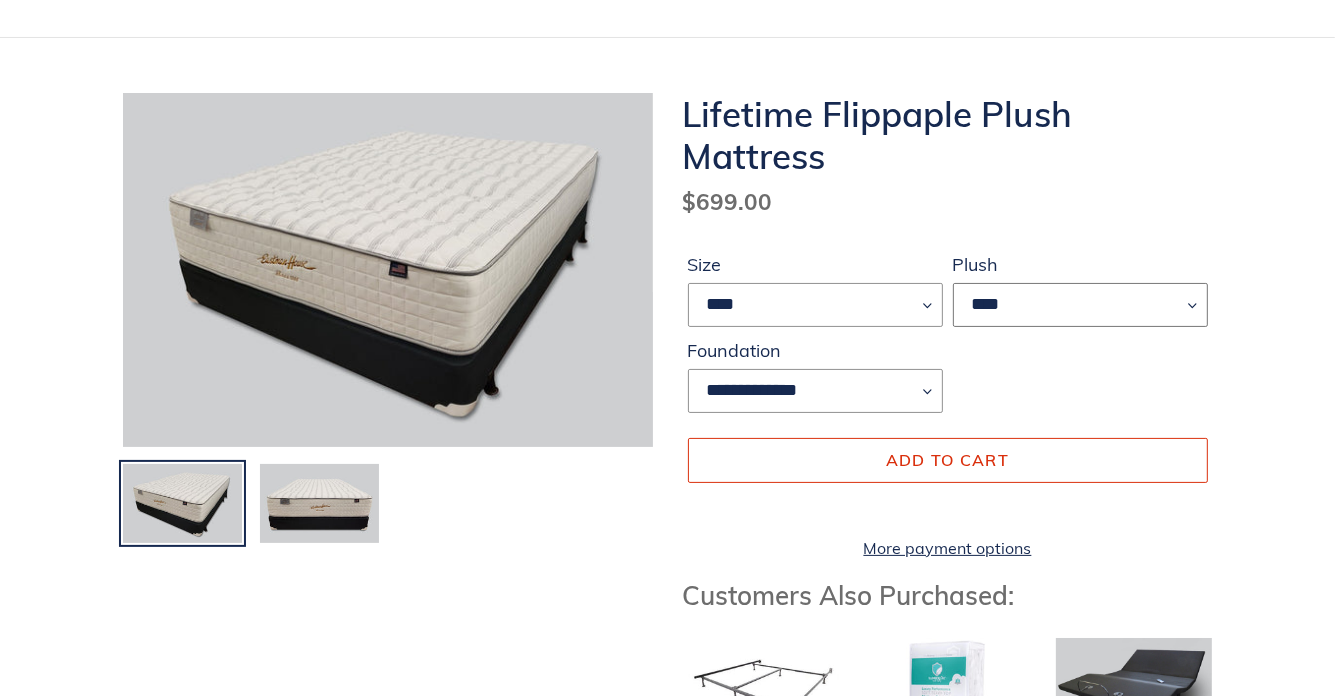 click on "****" at bounding box center [1080, 305] 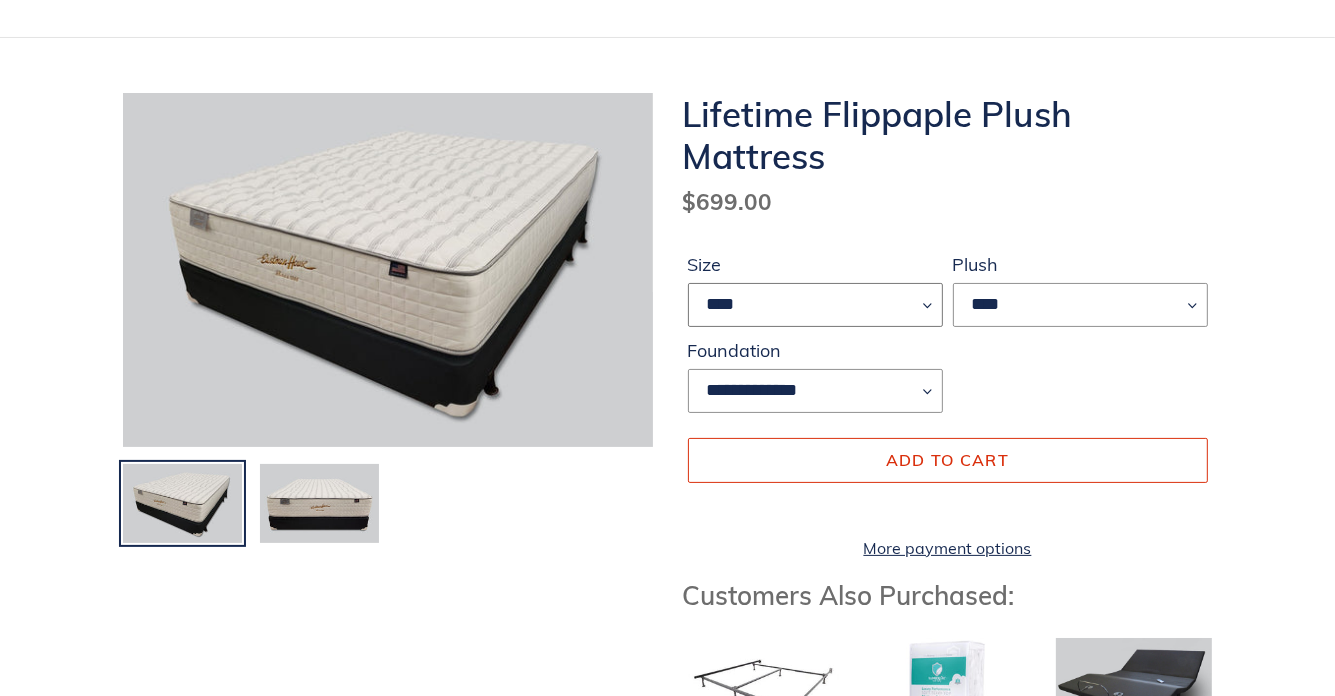 click on "**** ******* **** ***** ****" at bounding box center (815, 305) 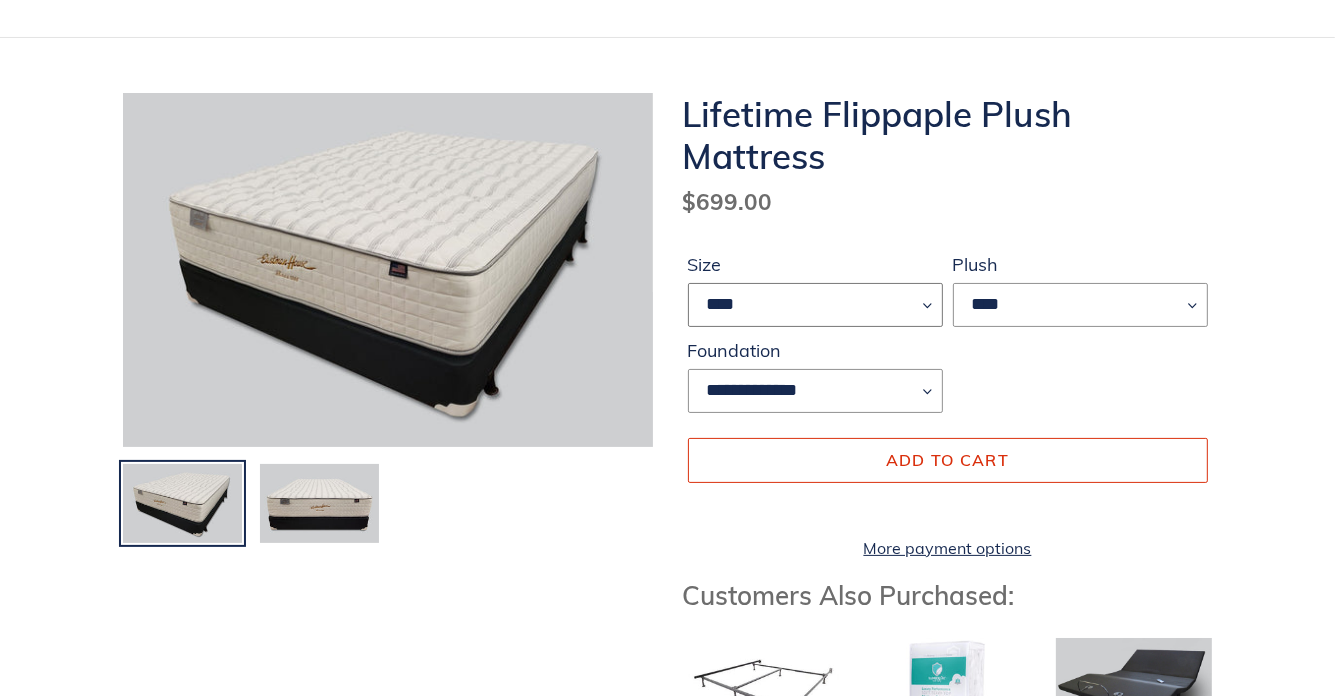 select on "****" 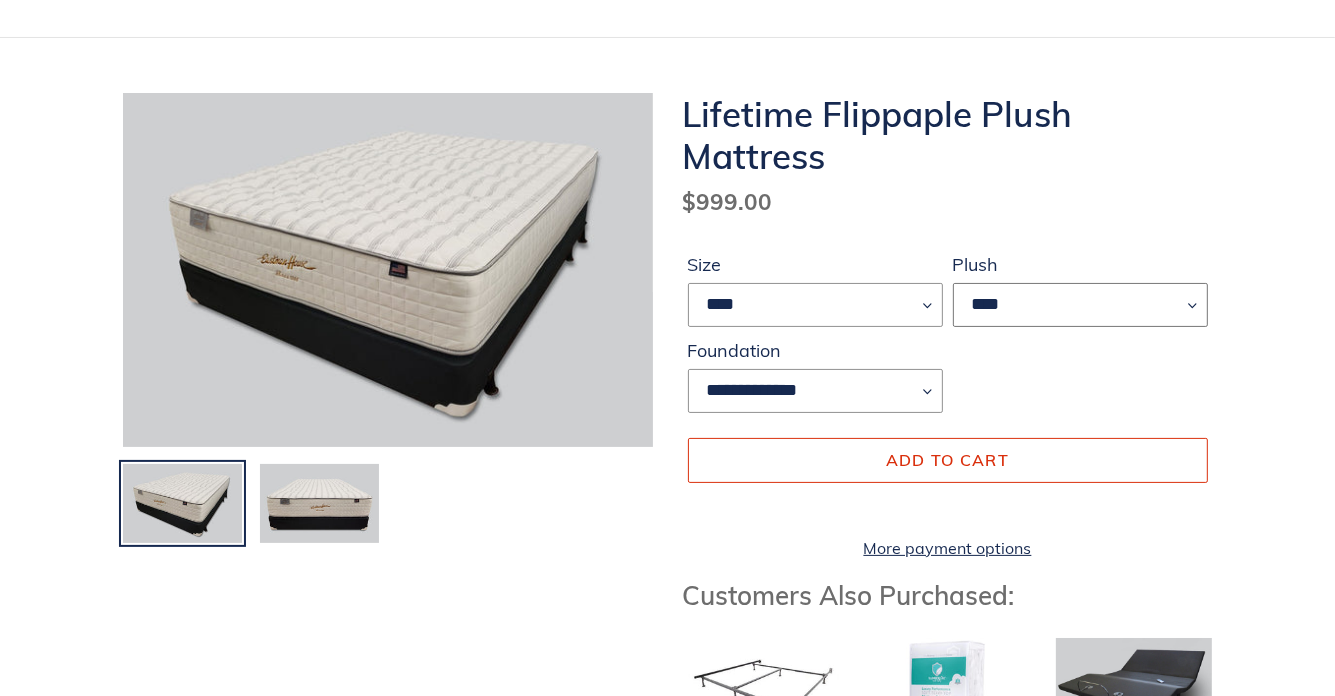 click on "****" at bounding box center [1080, 305] 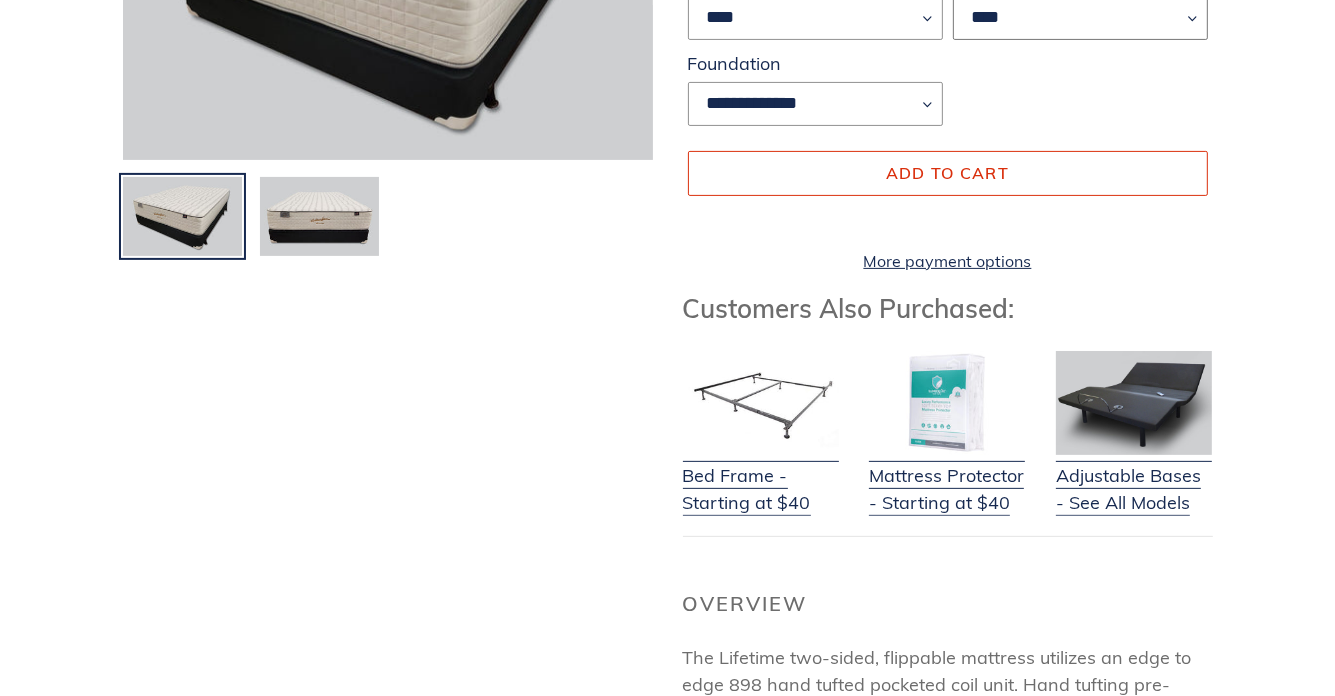 scroll, scrollTop: 500, scrollLeft: 0, axis: vertical 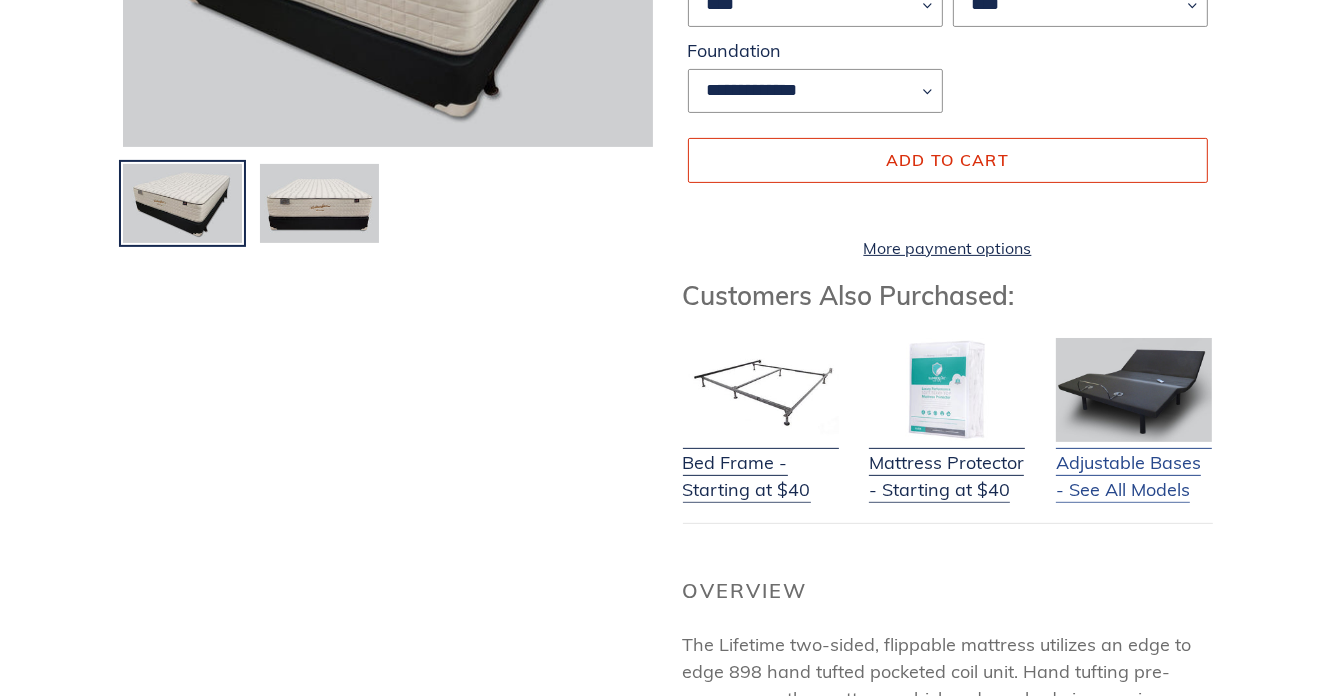 click at bounding box center (1134, 390) 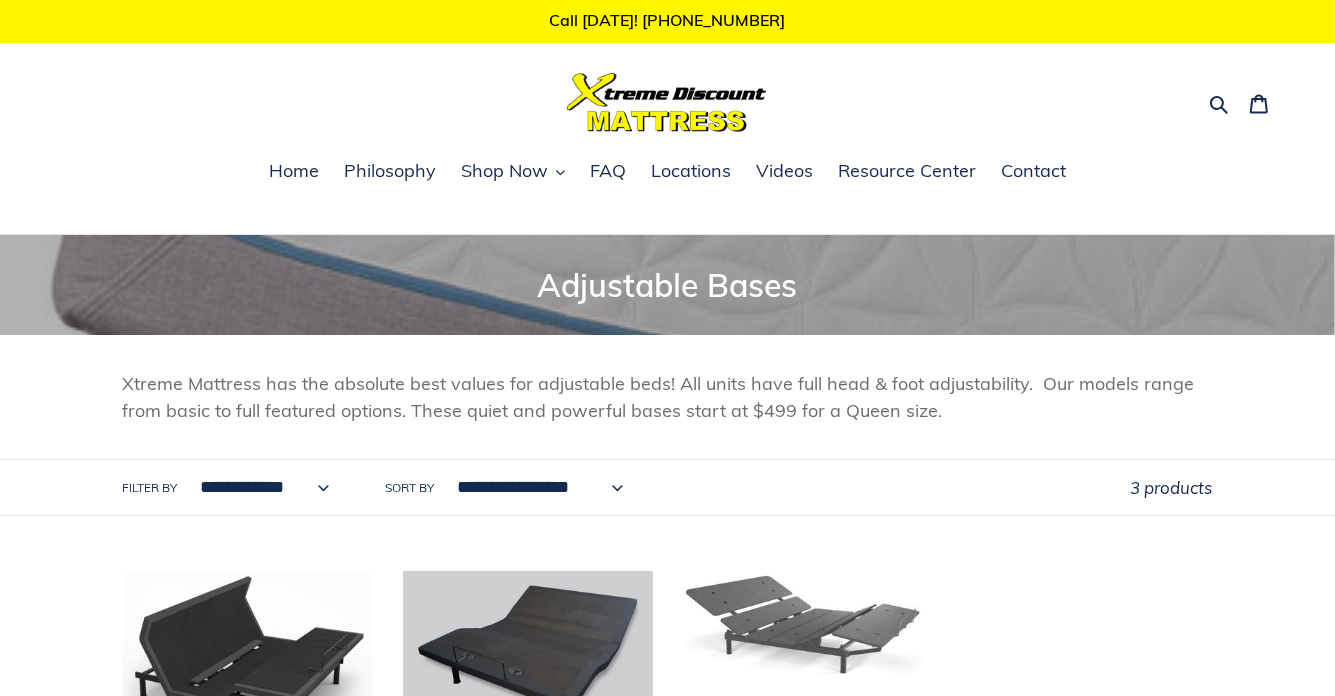 scroll, scrollTop: 0, scrollLeft: 0, axis: both 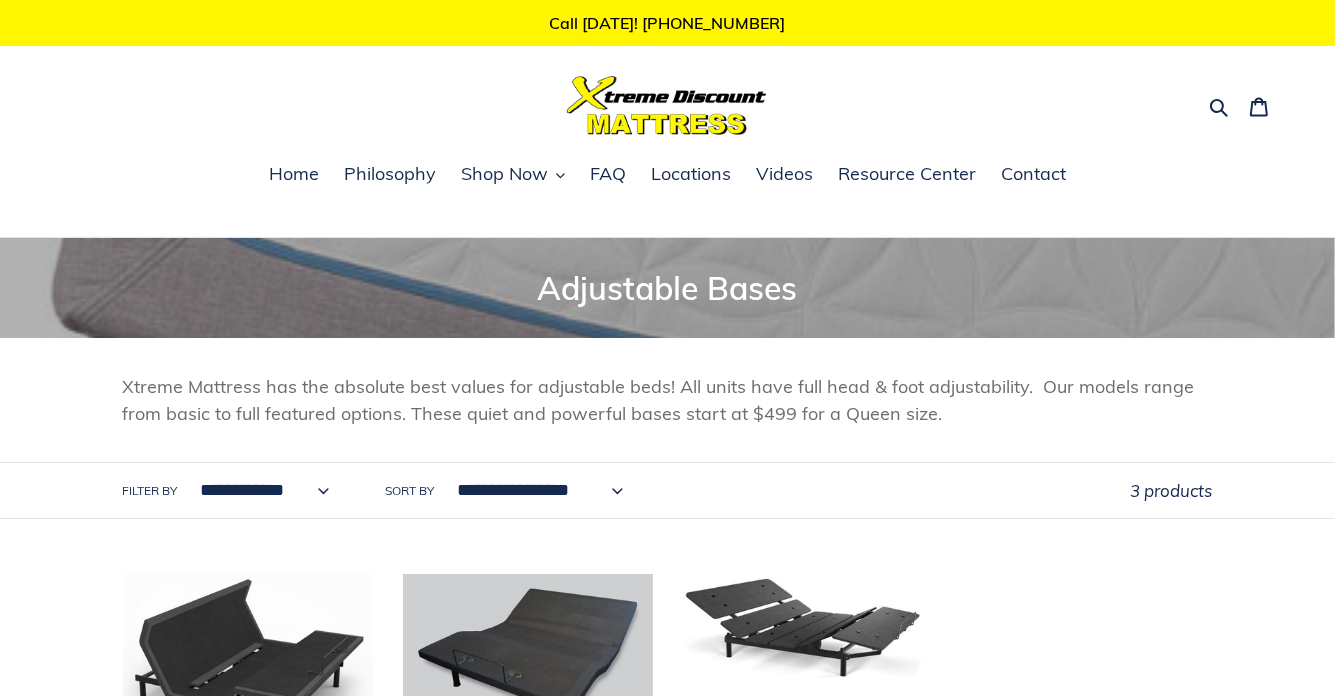 click on "Collection:
Adjustable Bases" at bounding box center [668, 288] 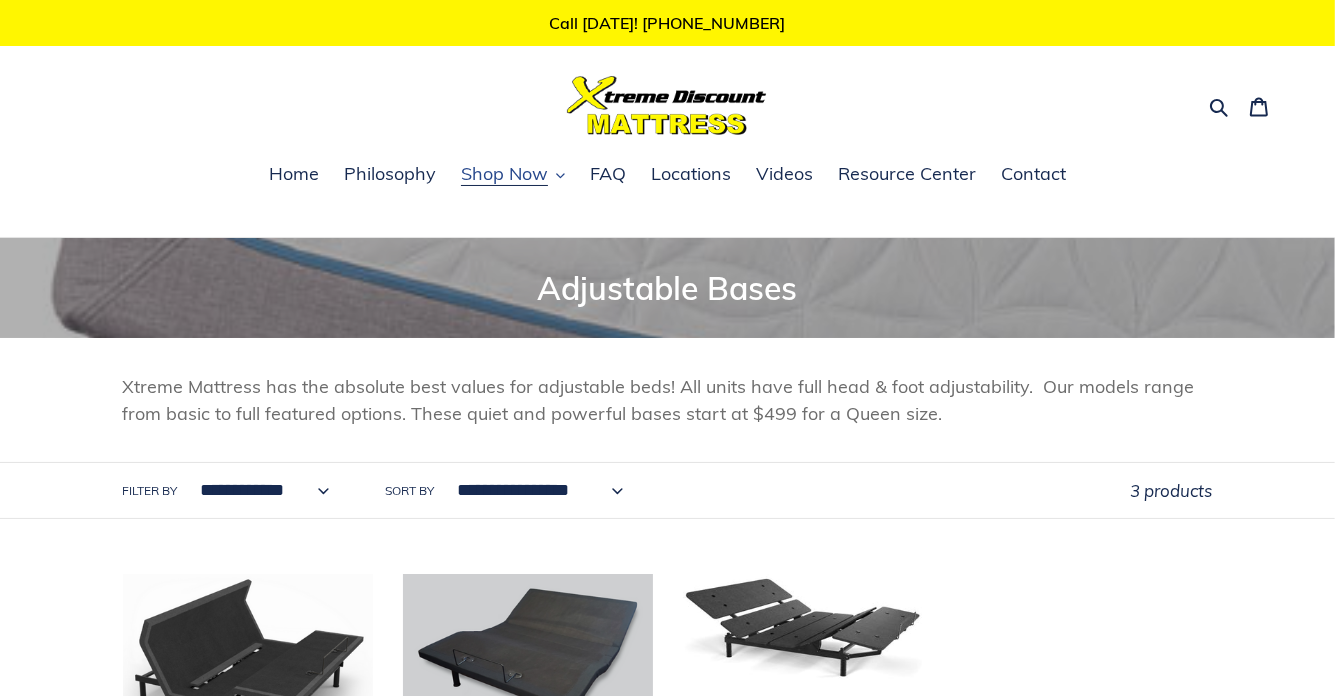 click on "Shop Now" at bounding box center (504, 174) 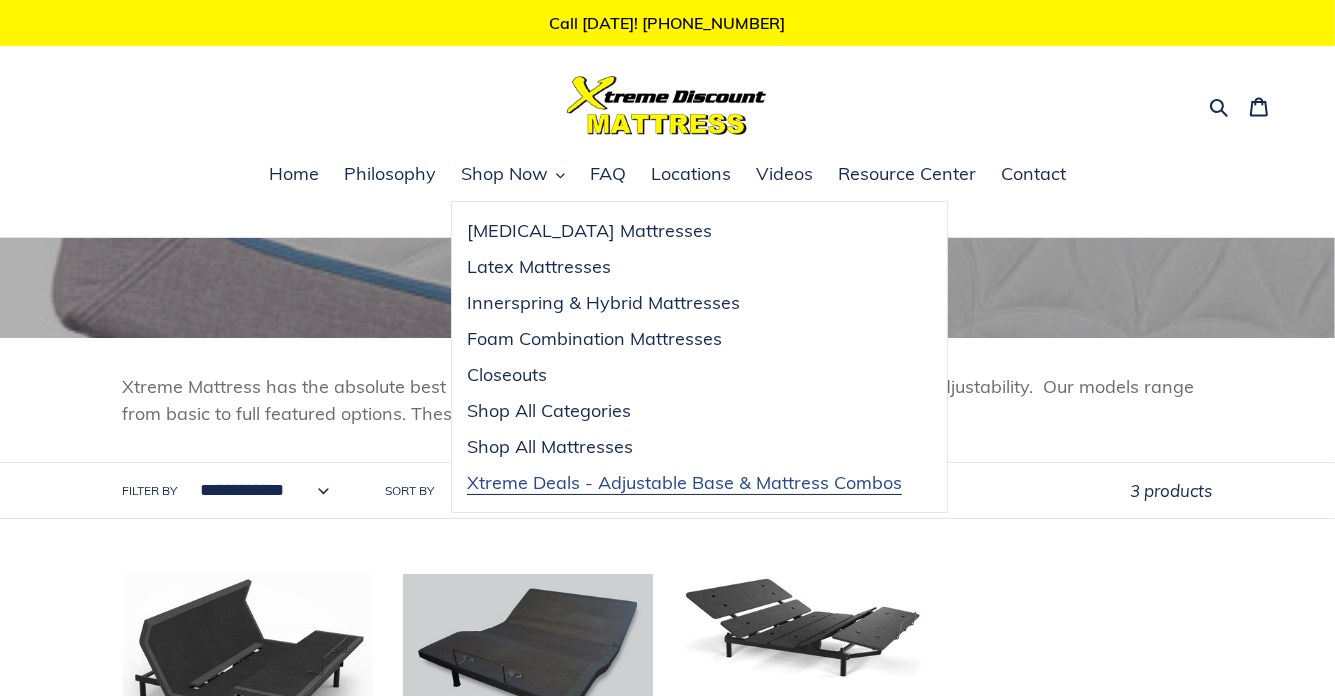 click on "Xtreme Deals - Adjustable Base & Mattress Combos" at bounding box center (684, 483) 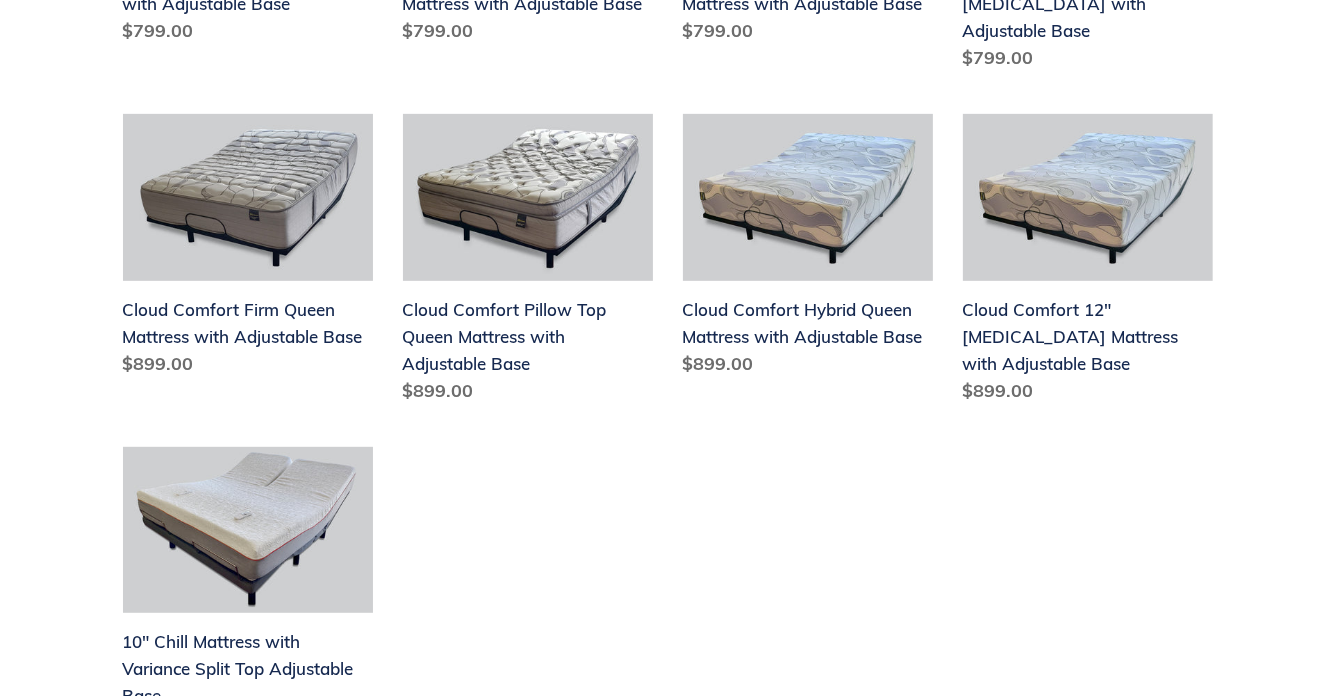 scroll, scrollTop: 807, scrollLeft: 0, axis: vertical 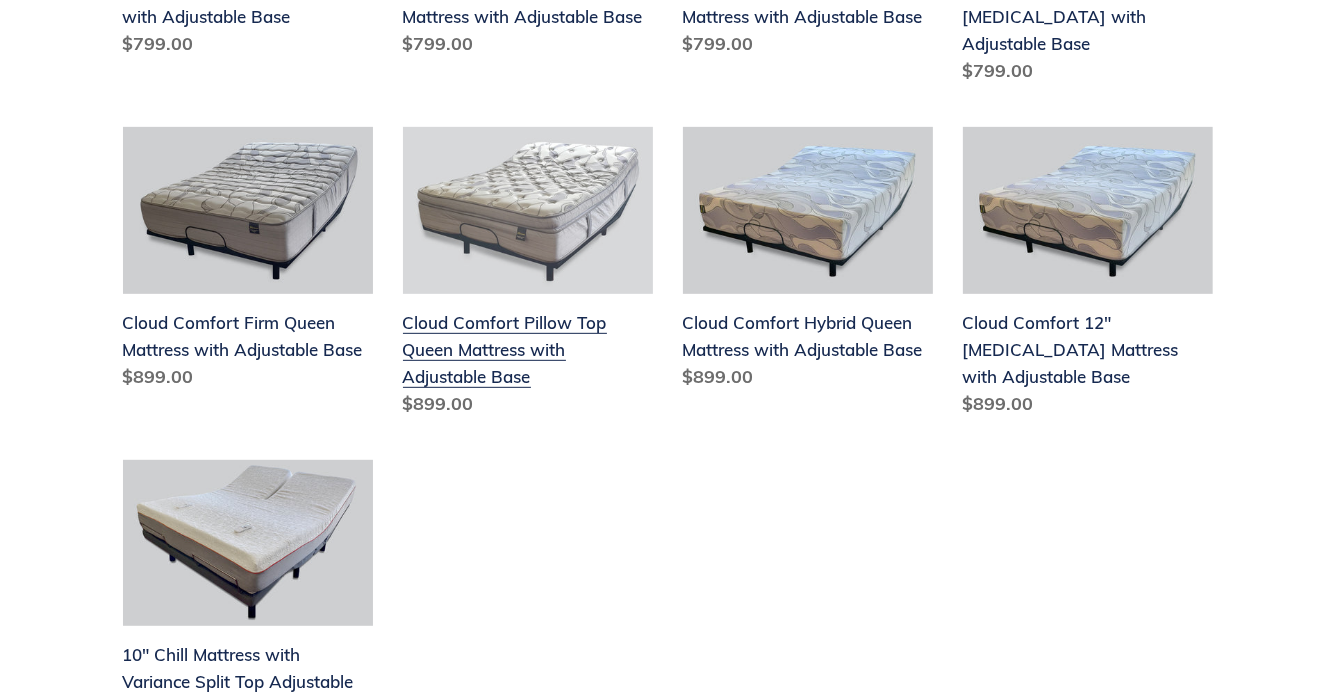click on "Cloud Comfort Pillow Top Queen Mattress with Adjustable Base" at bounding box center (528, 276) 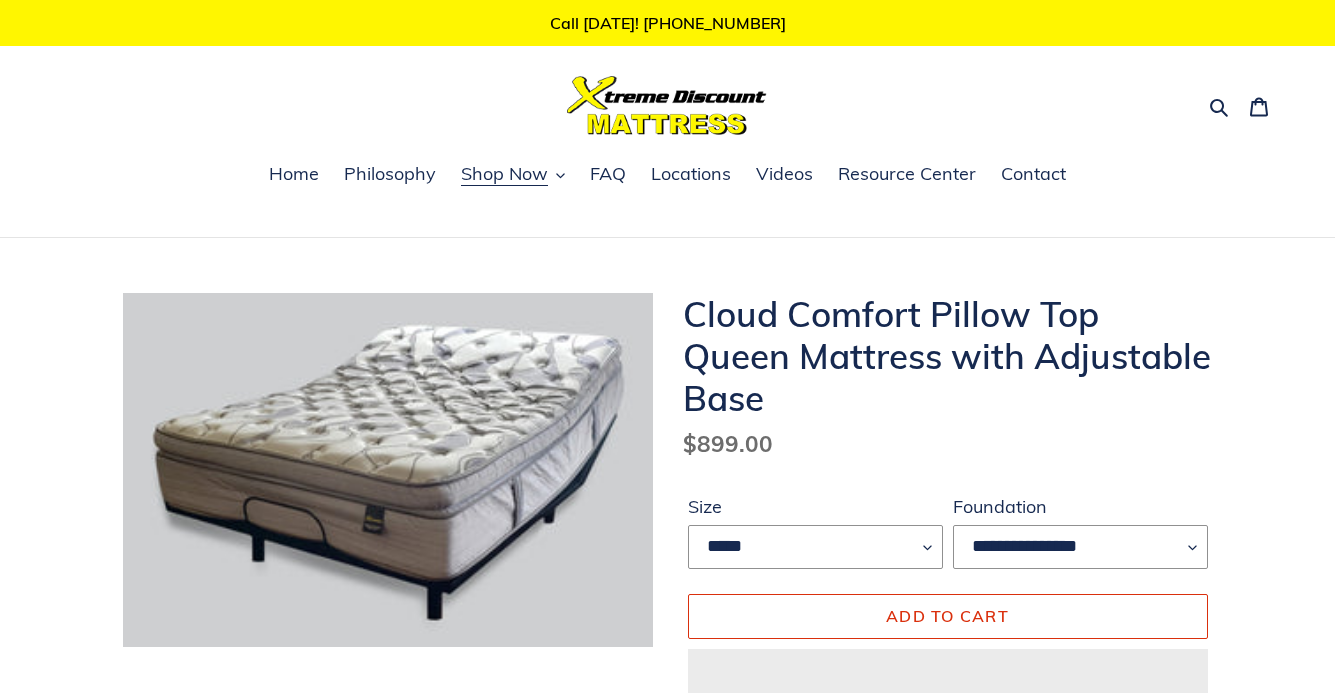 scroll, scrollTop: 0, scrollLeft: 0, axis: both 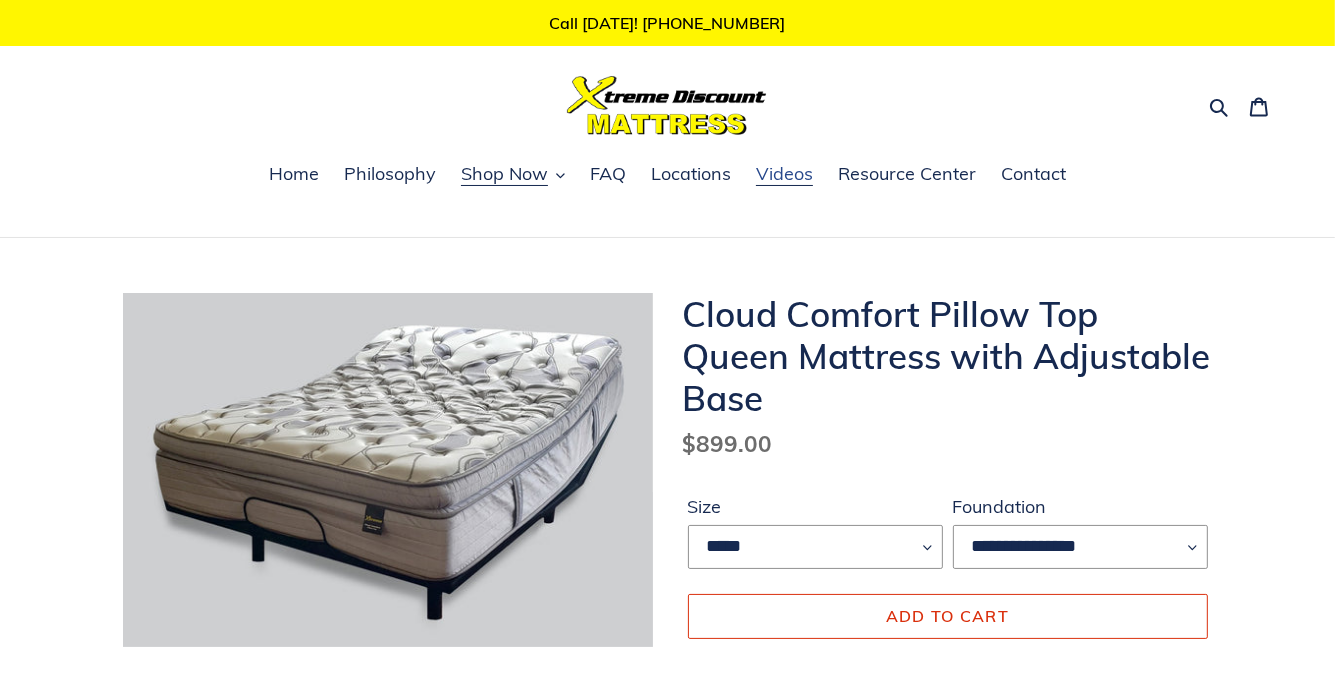 click on "Videos" at bounding box center [784, 174] 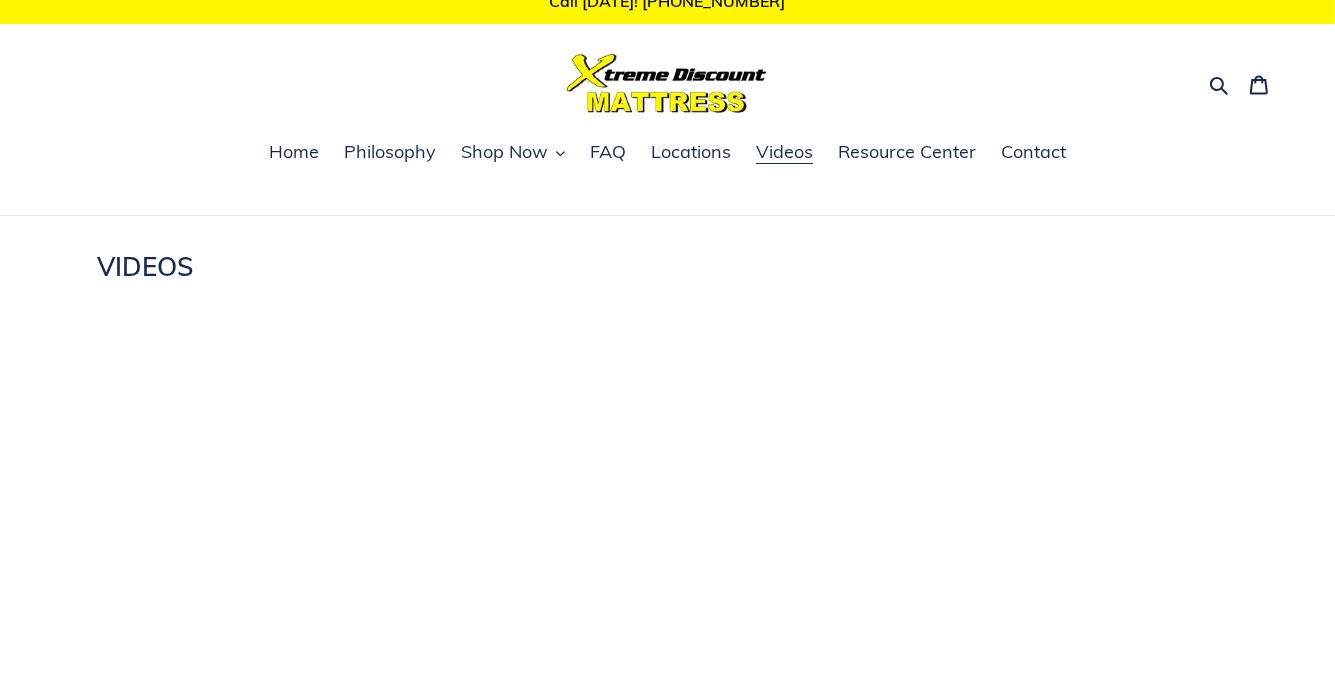 scroll, scrollTop: 0, scrollLeft: 0, axis: both 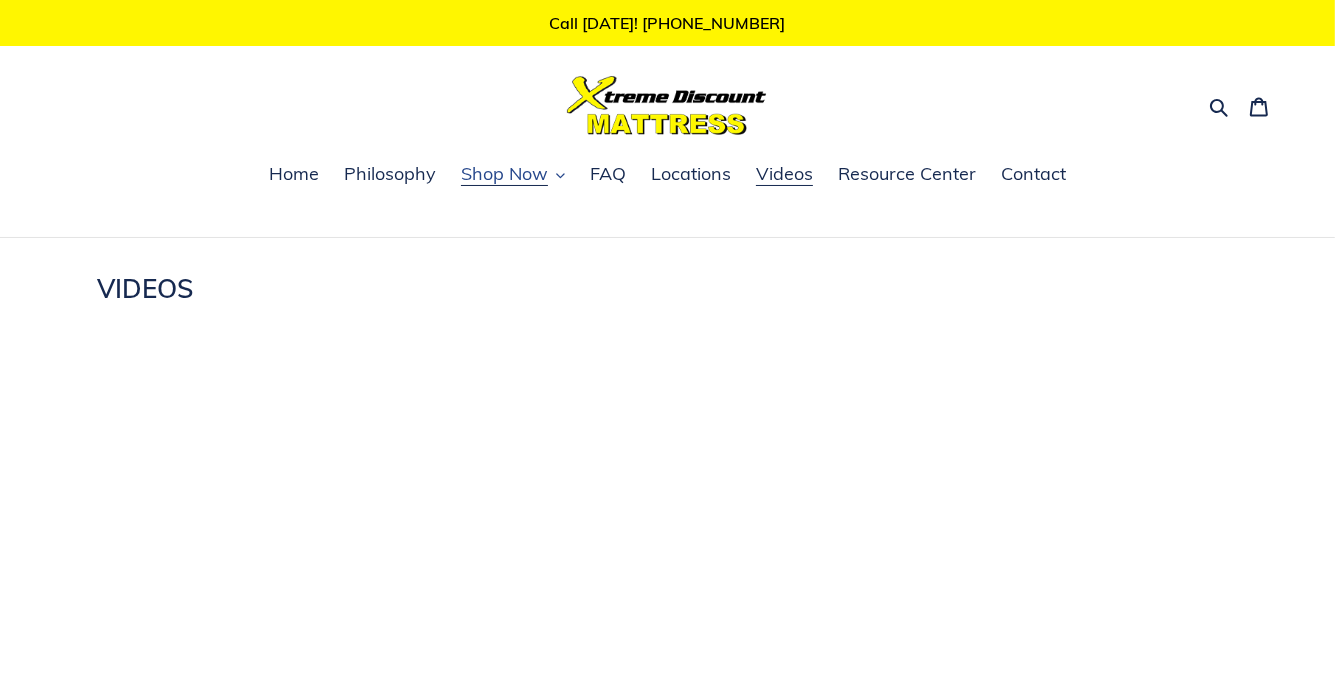 click on "Shop Now" at bounding box center [504, 174] 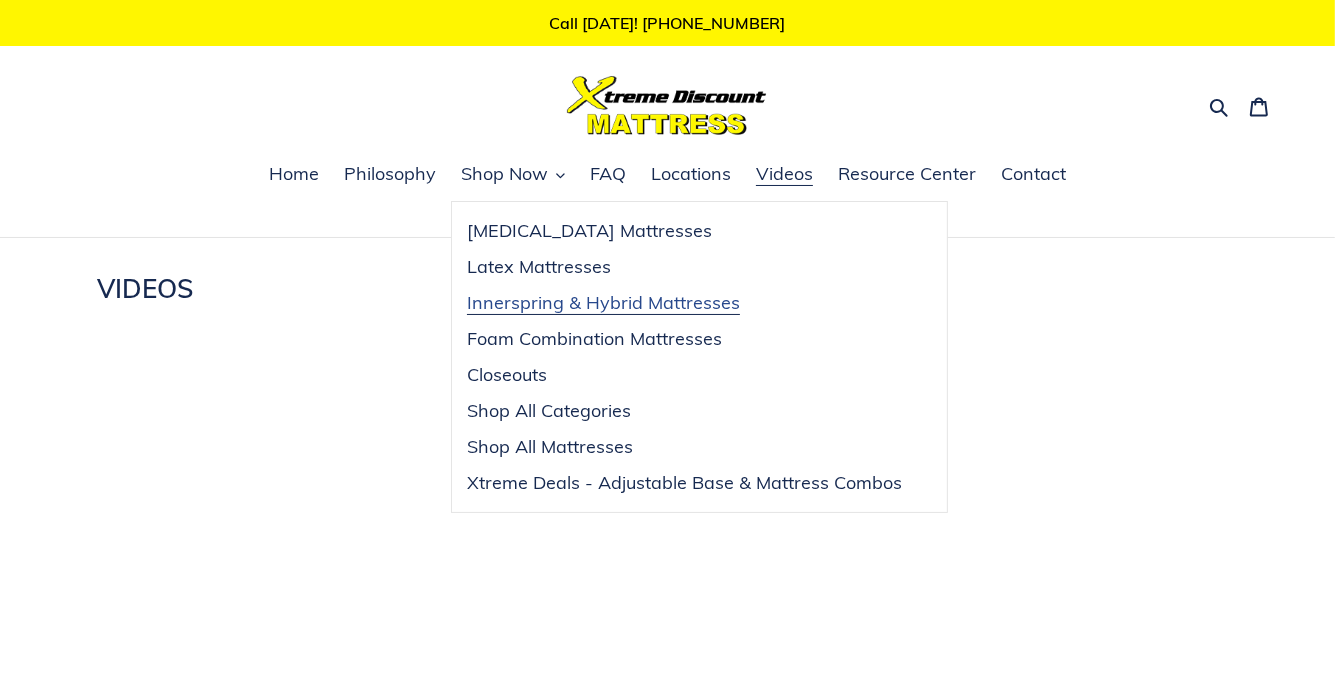 click on "Innerspring & Hybrid Mattresses" at bounding box center [603, 303] 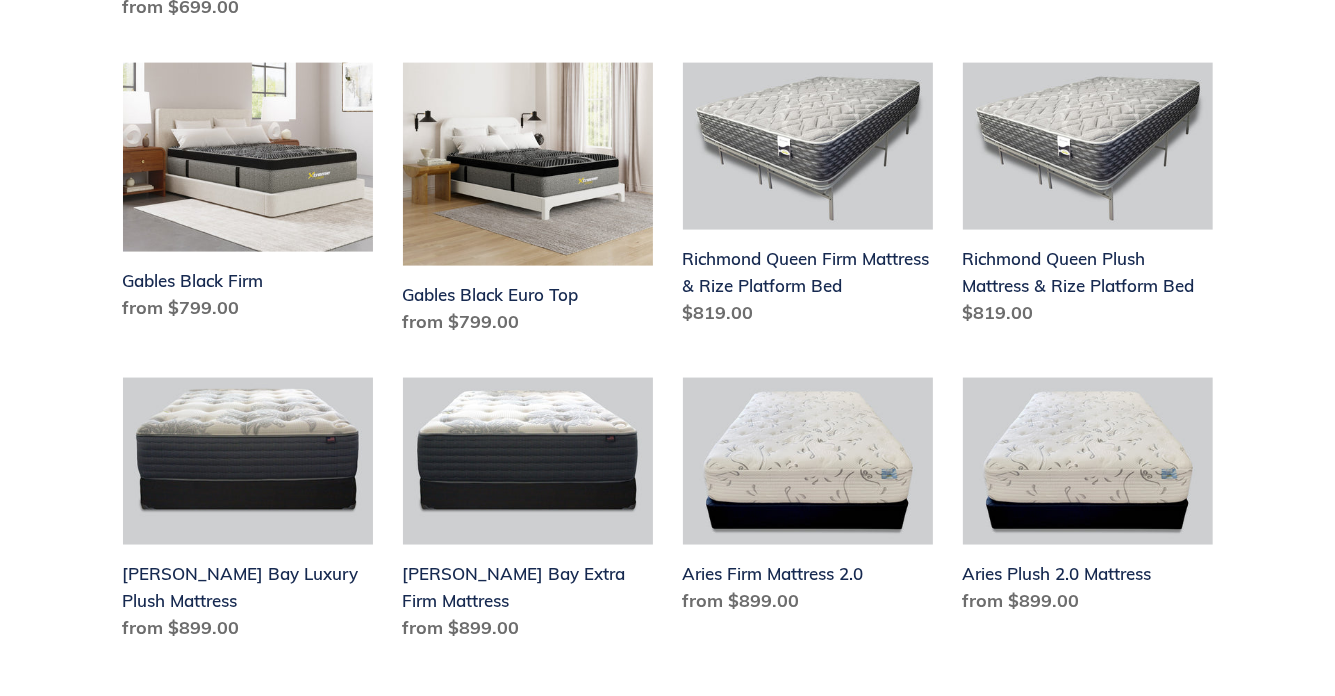 scroll, scrollTop: 2600, scrollLeft: 0, axis: vertical 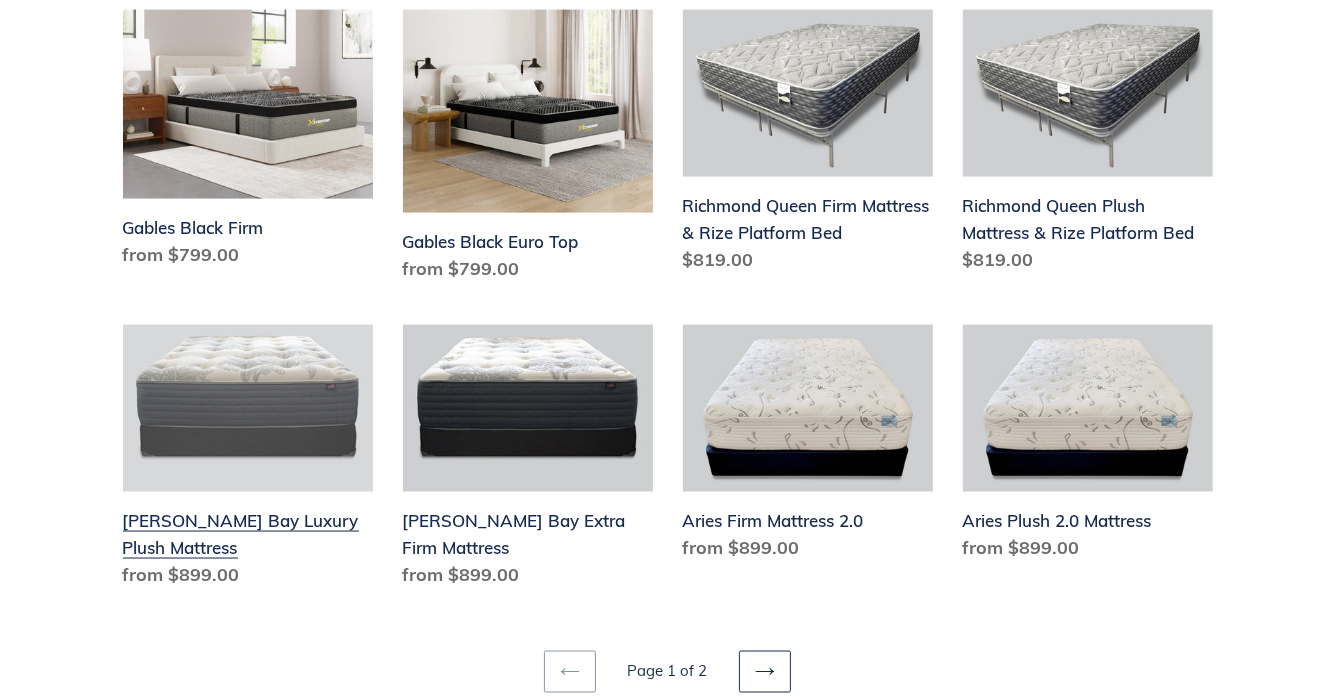 click on "[PERSON_NAME] Bay Luxury Plush Mattress" at bounding box center (248, 460) 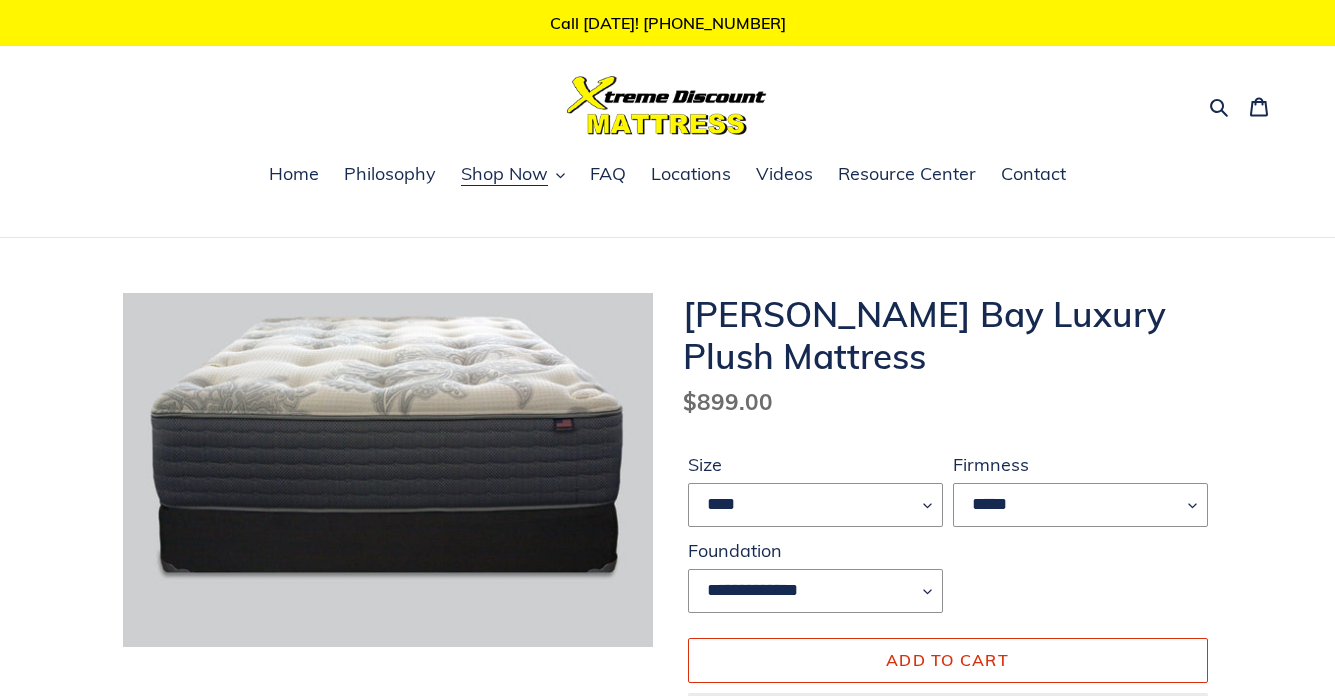 scroll, scrollTop: 0, scrollLeft: 0, axis: both 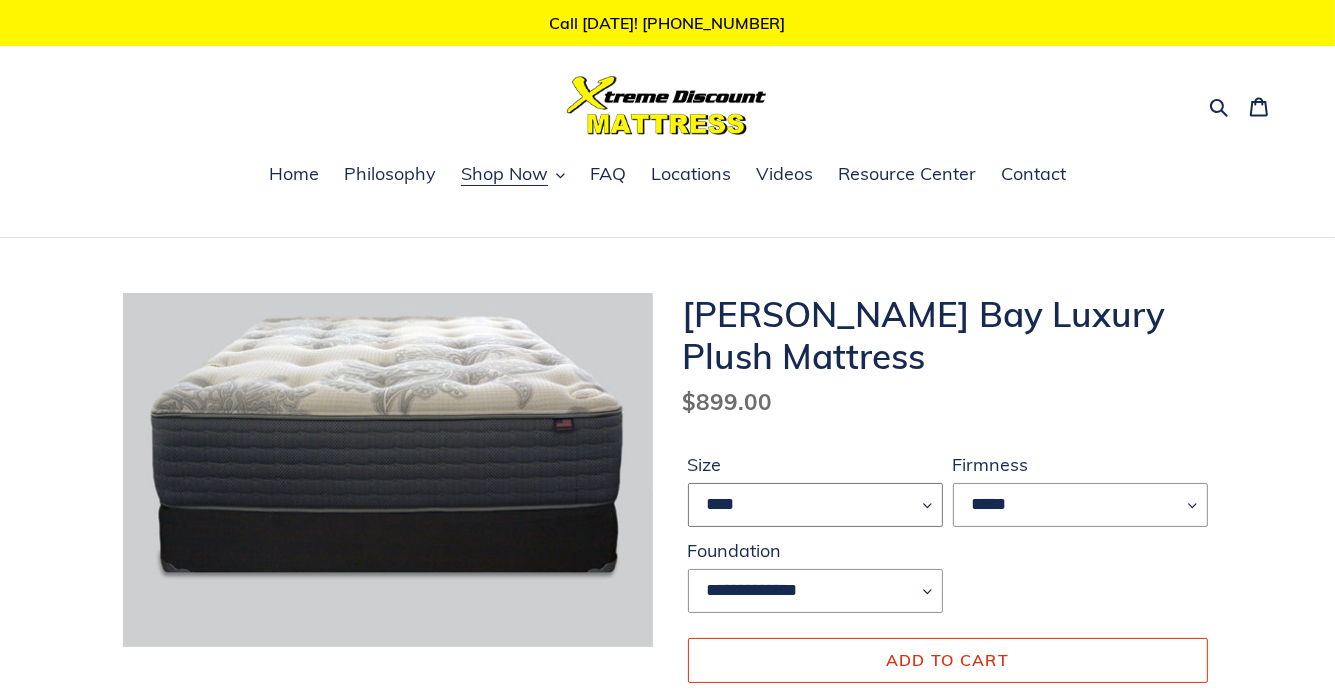 click on "**** **** ***** ****" at bounding box center [815, 505] 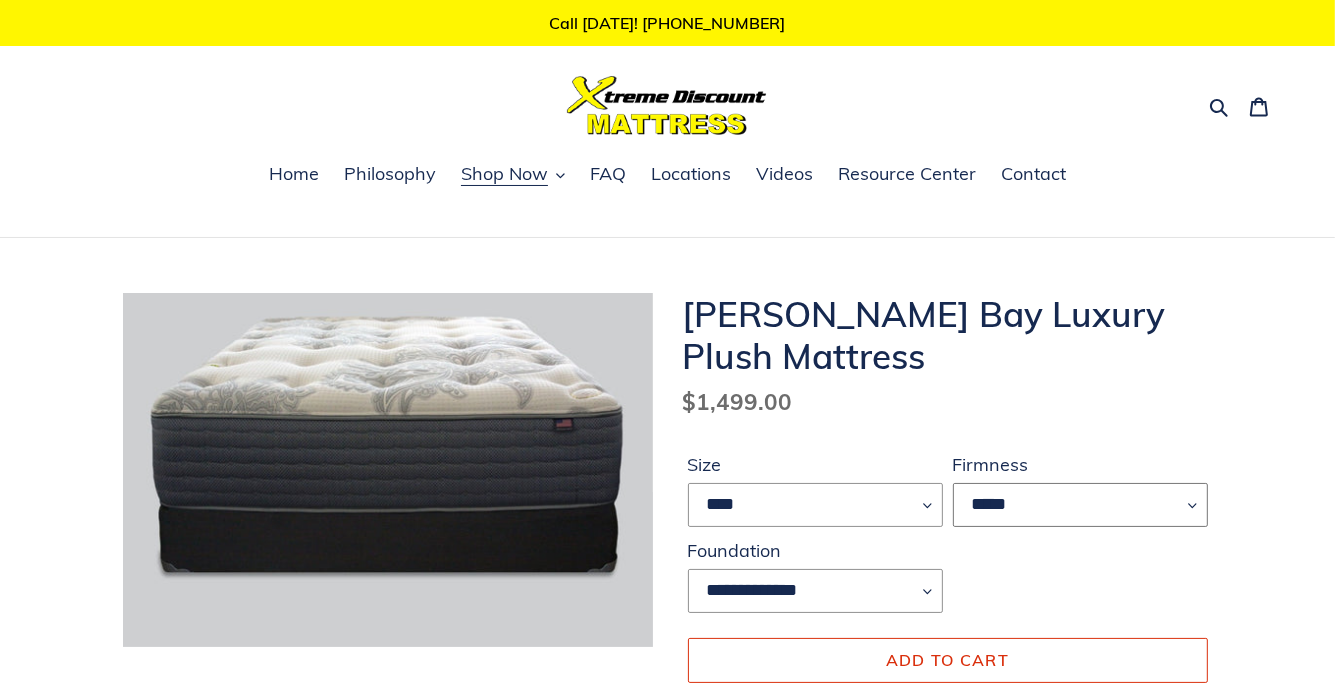 click on "*****" at bounding box center [1080, 505] 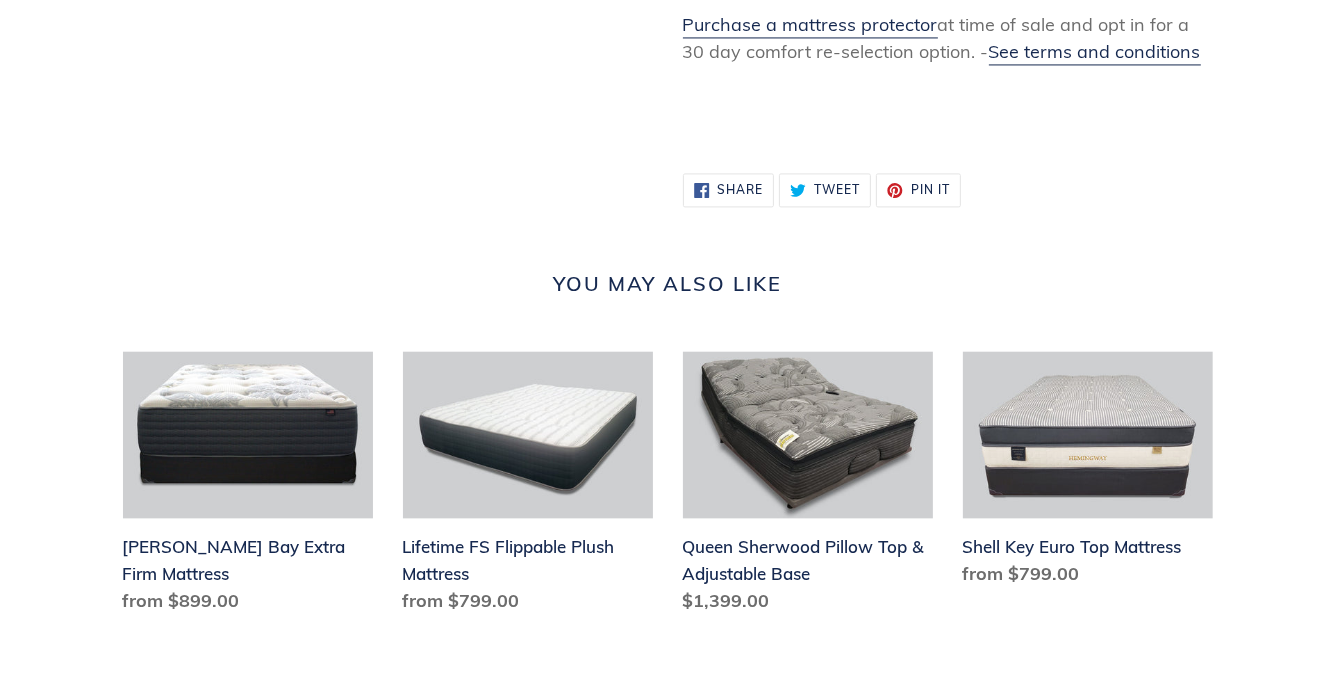 scroll, scrollTop: 3800, scrollLeft: 0, axis: vertical 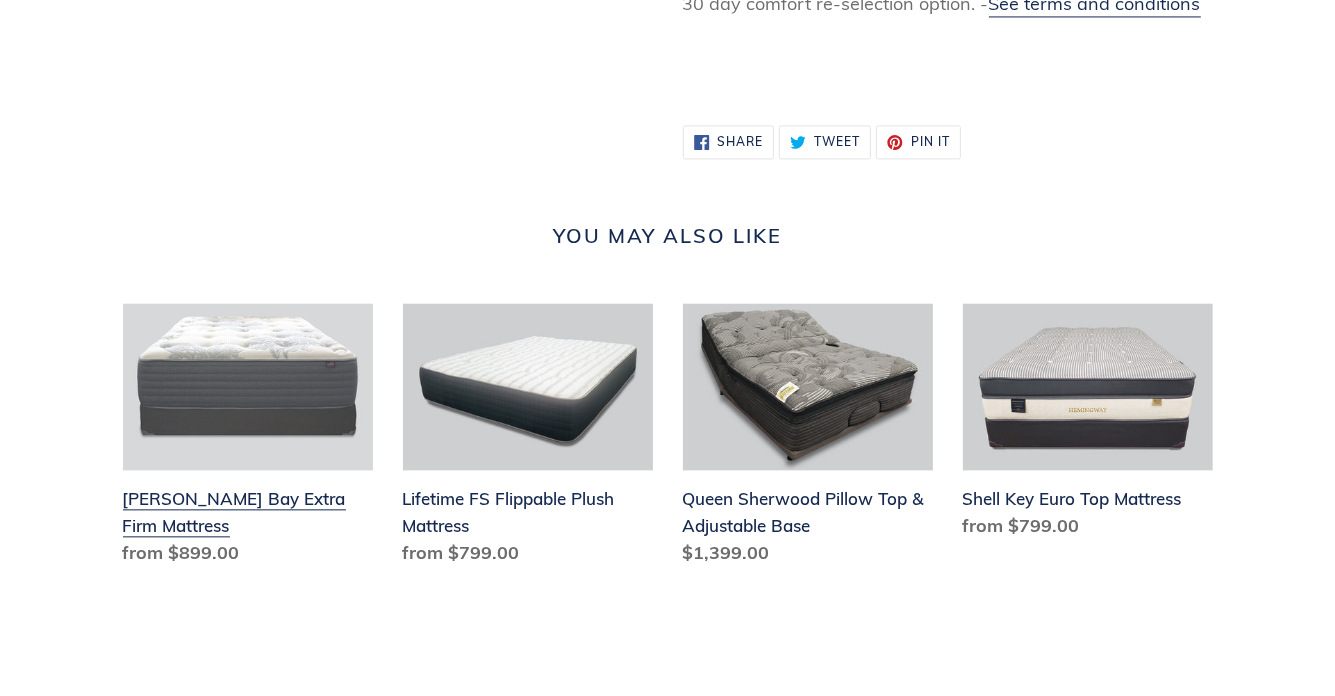 click on "[PERSON_NAME] Bay Extra Firm Mattress" at bounding box center [248, 438] 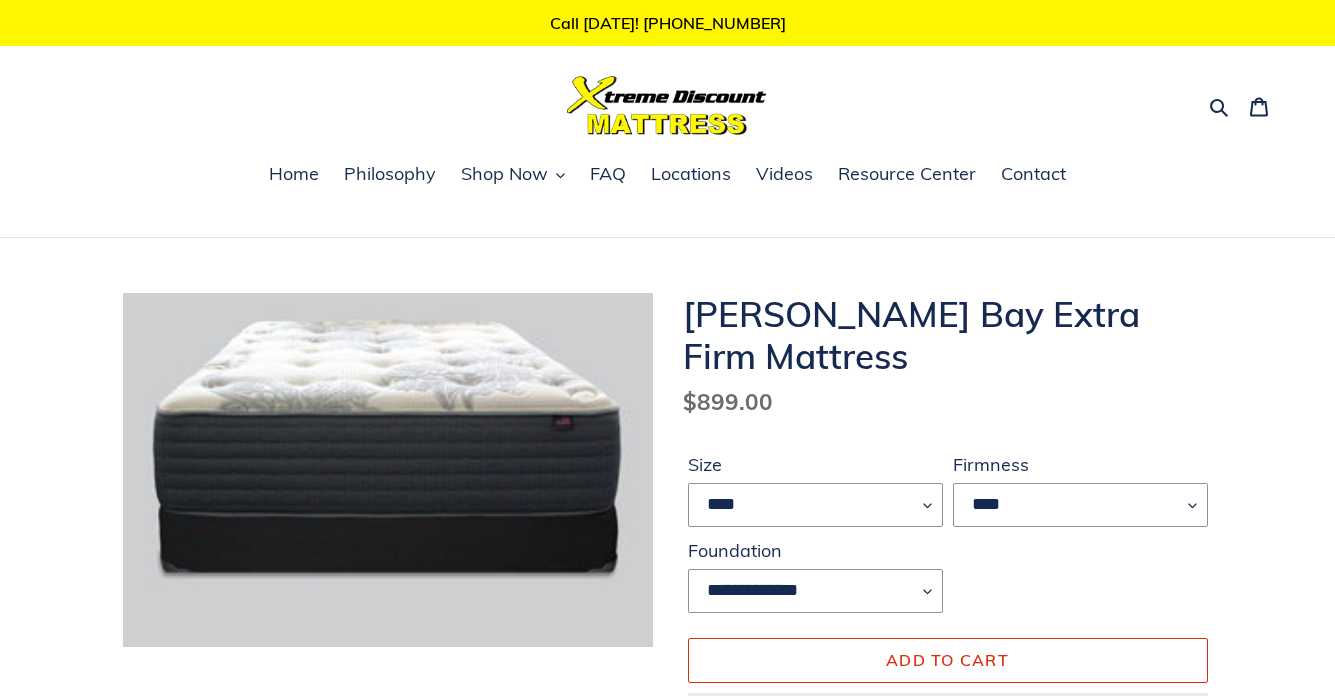scroll, scrollTop: 0, scrollLeft: 0, axis: both 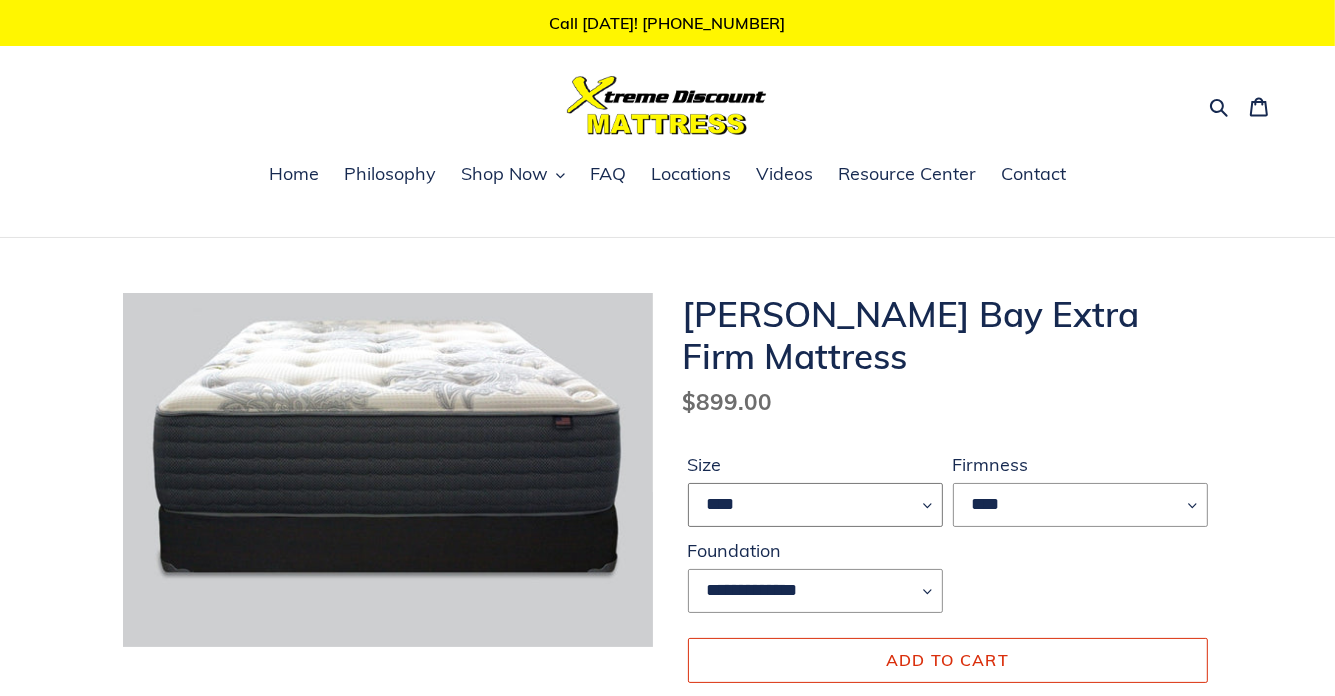 click on "**** **** ***** ****" at bounding box center [815, 505] 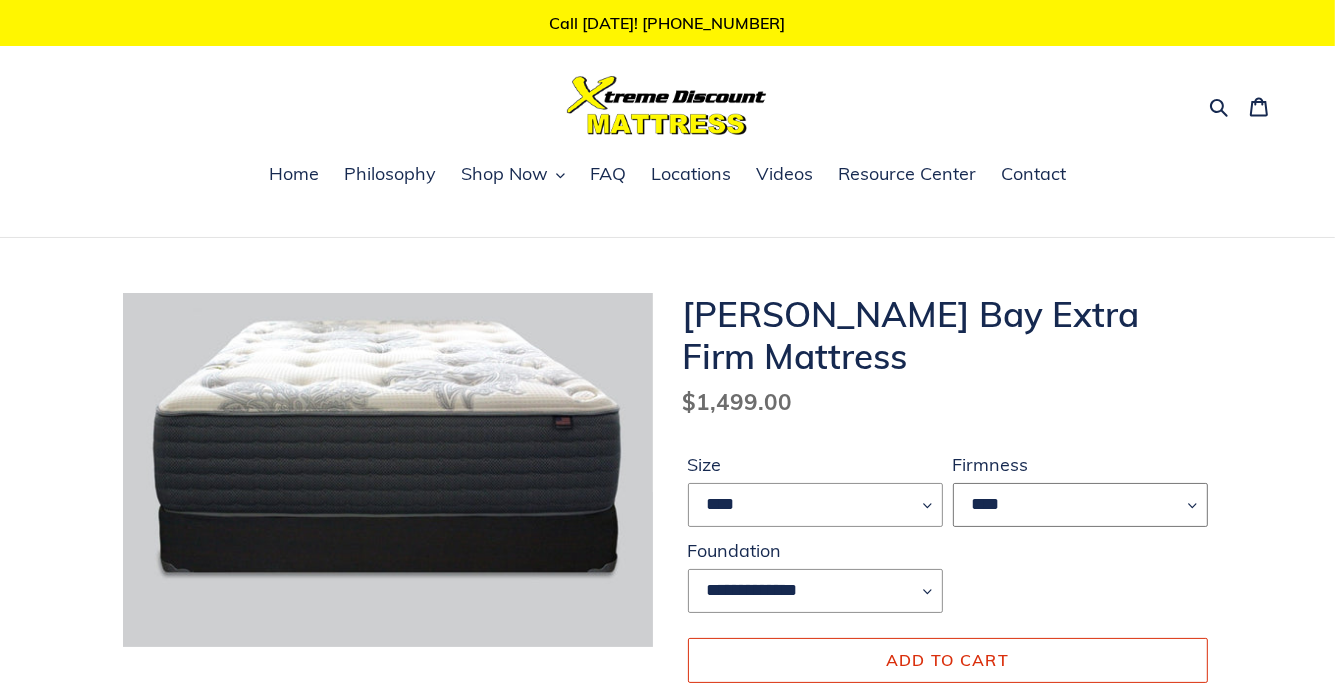 click on "****" at bounding box center [1080, 505] 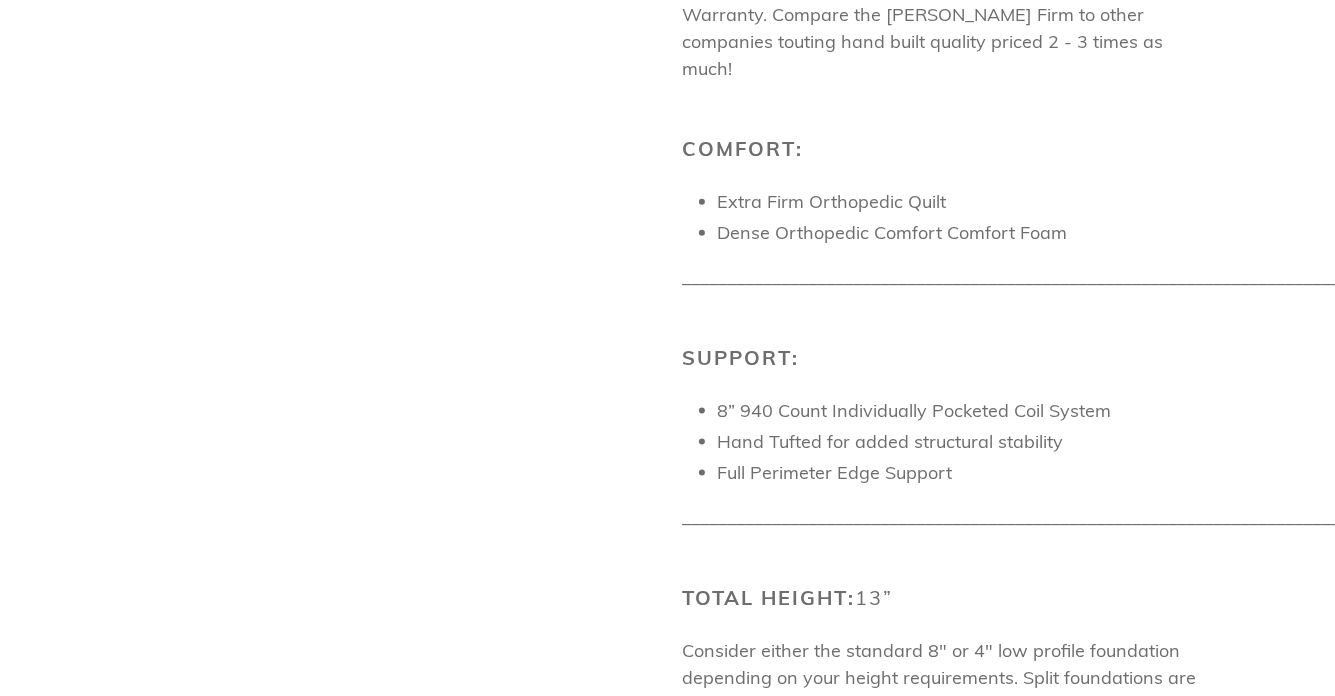 scroll, scrollTop: 2300, scrollLeft: 0, axis: vertical 